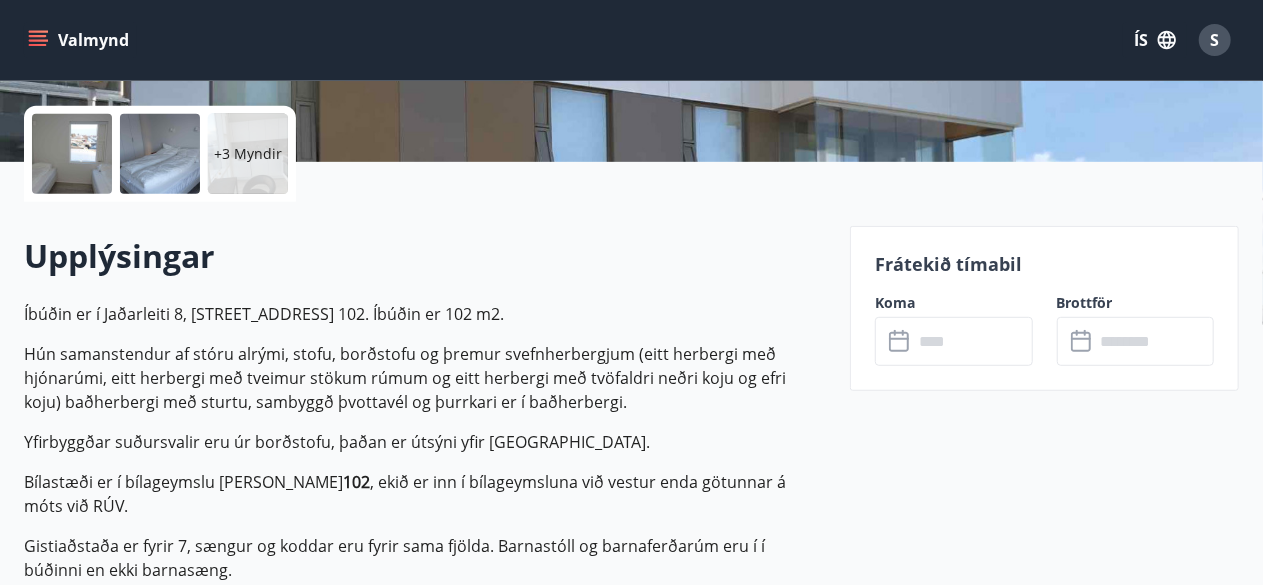 scroll, scrollTop: 440, scrollLeft: 0, axis: vertical 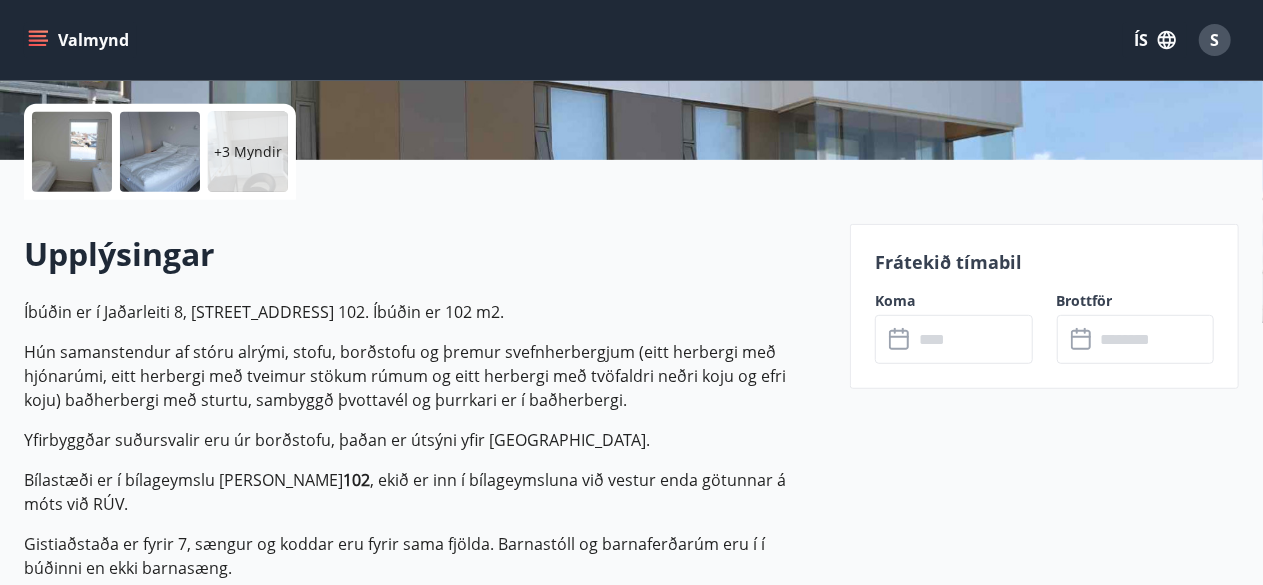 click at bounding box center [973, 339] 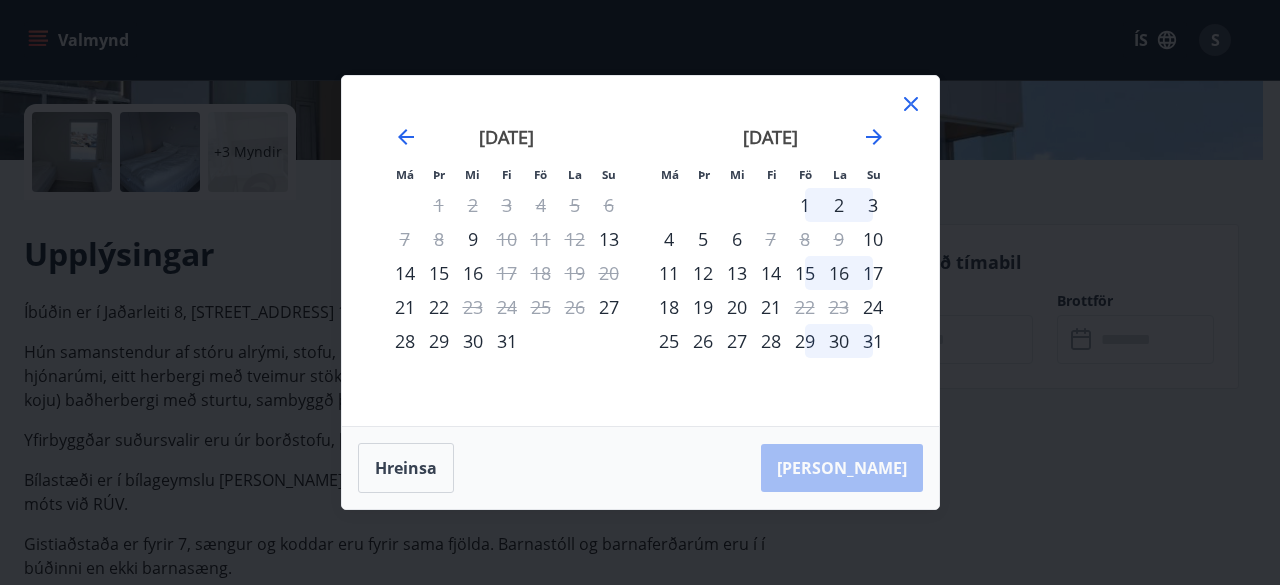 click 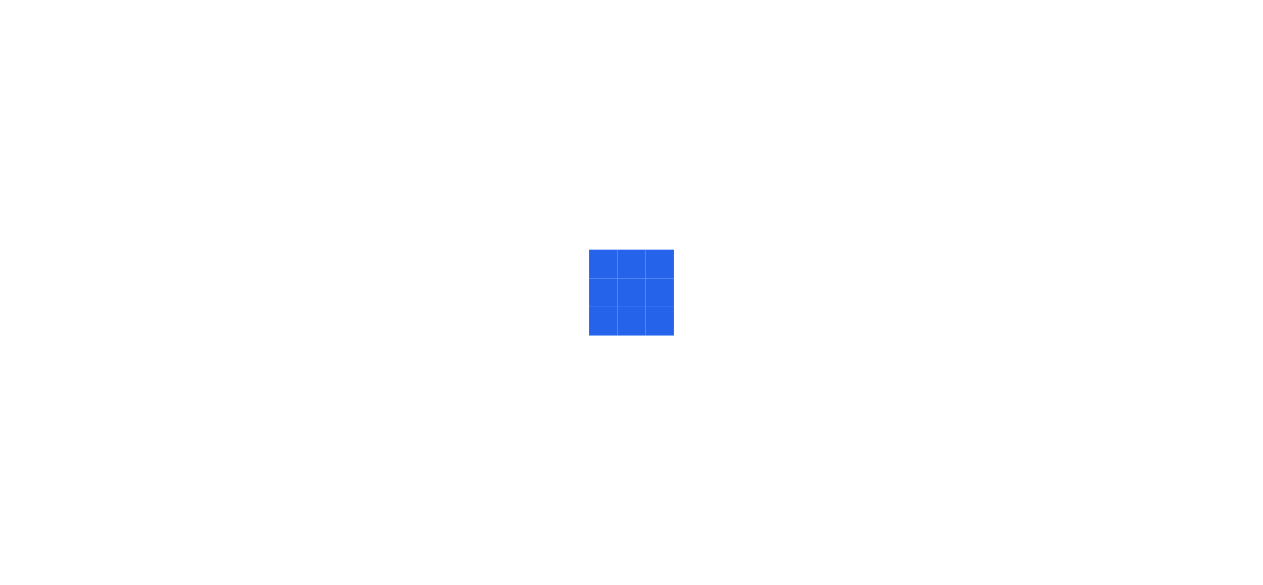 scroll, scrollTop: 0, scrollLeft: 0, axis: both 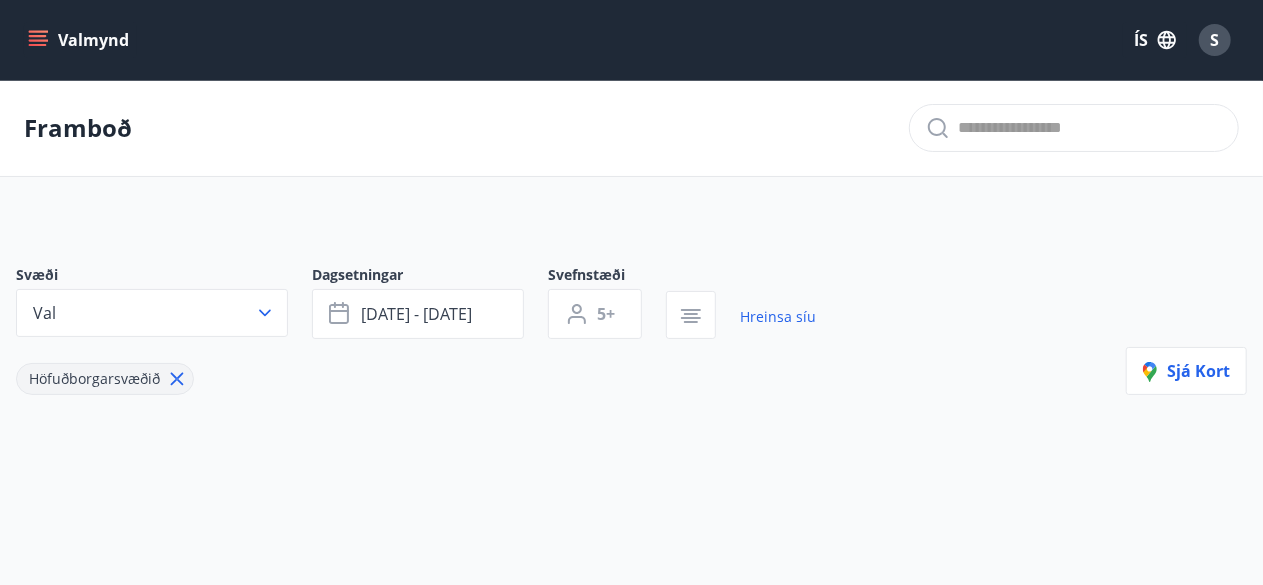 type on "*" 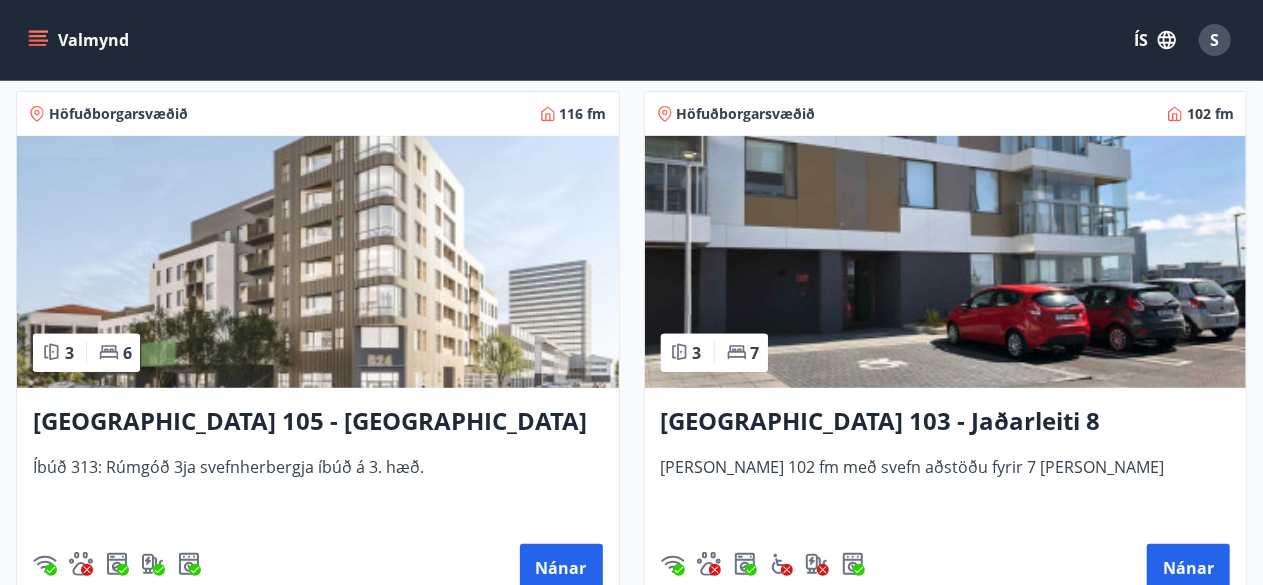 scroll, scrollTop: 440, scrollLeft: 0, axis: vertical 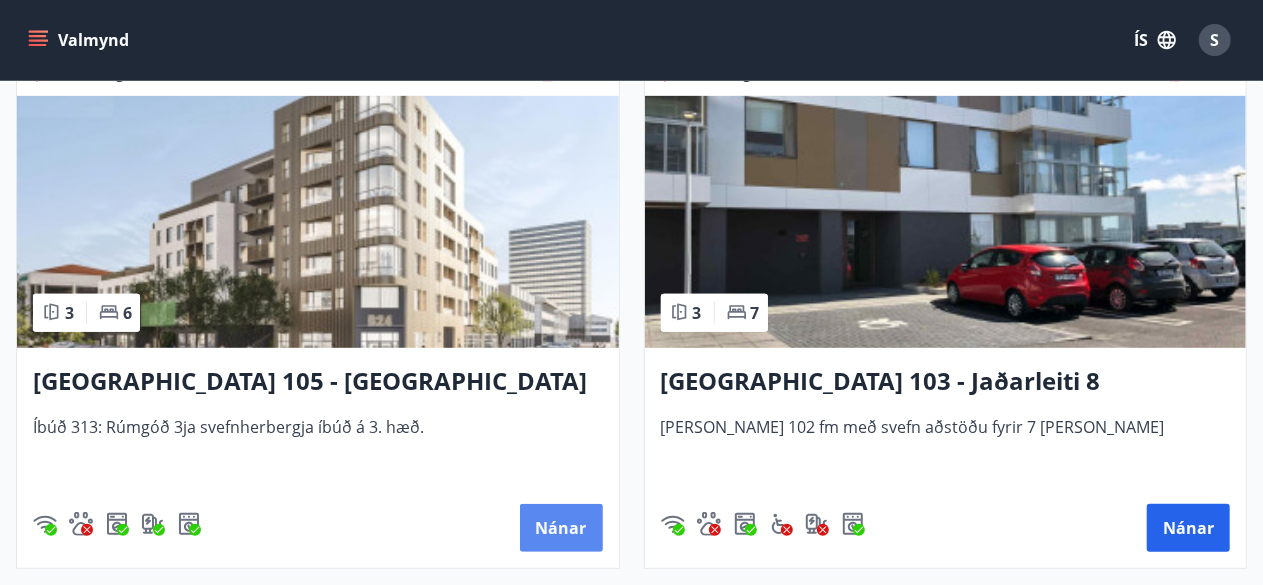 click on "Nánar" at bounding box center (561, 528) 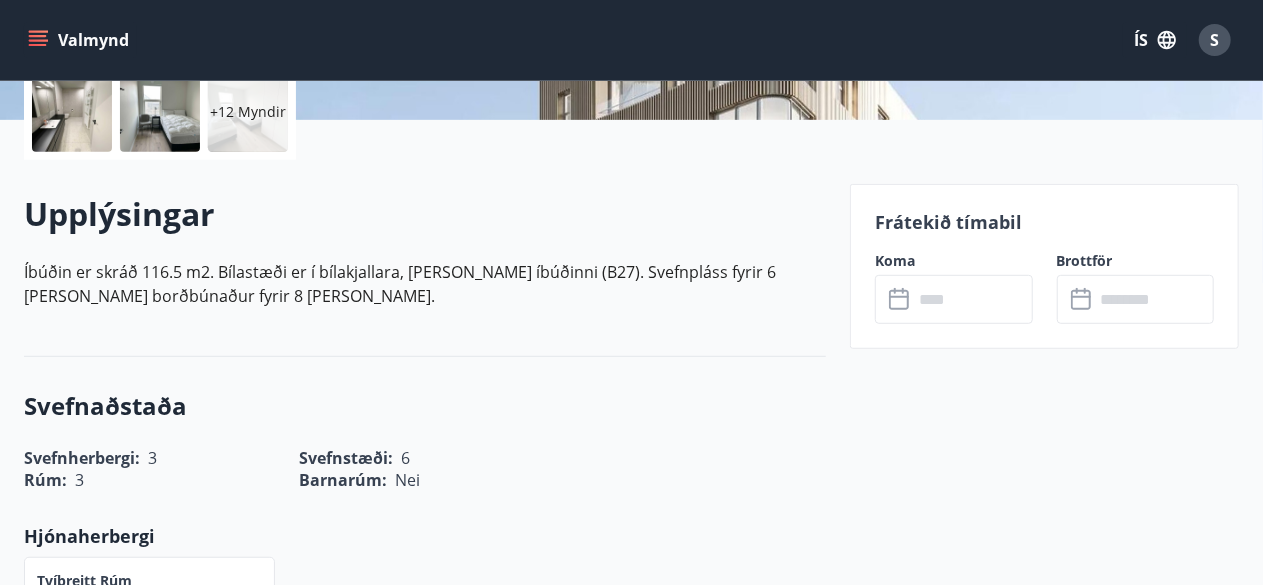 scroll, scrollTop: 520, scrollLeft: 0, axis: vertical 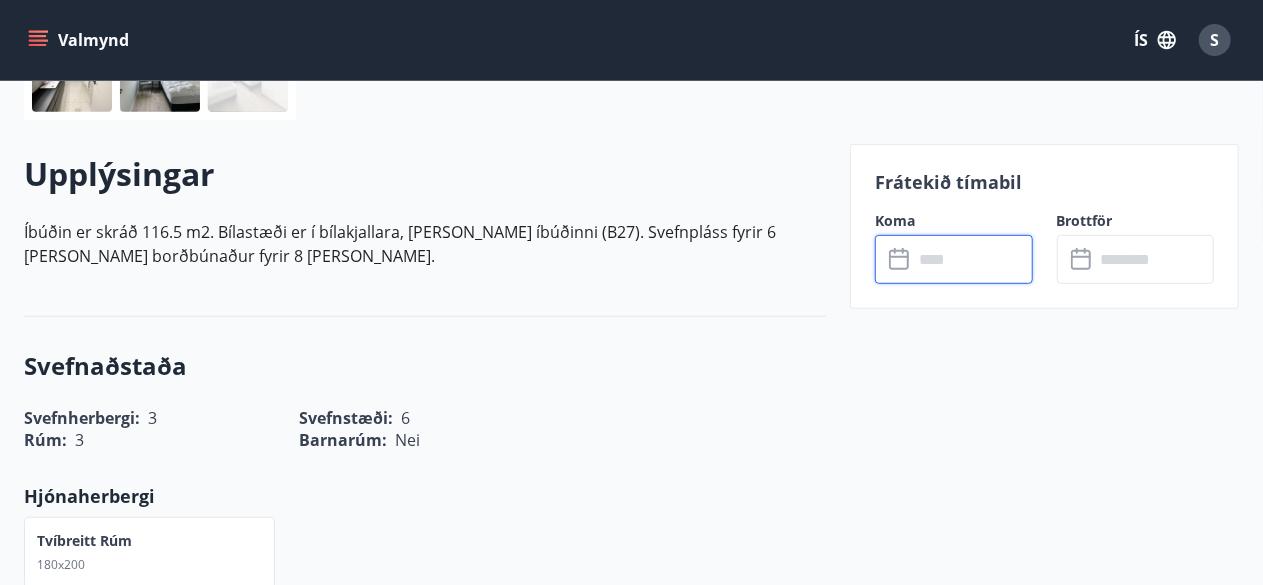 click at bounding box center (973, 259) 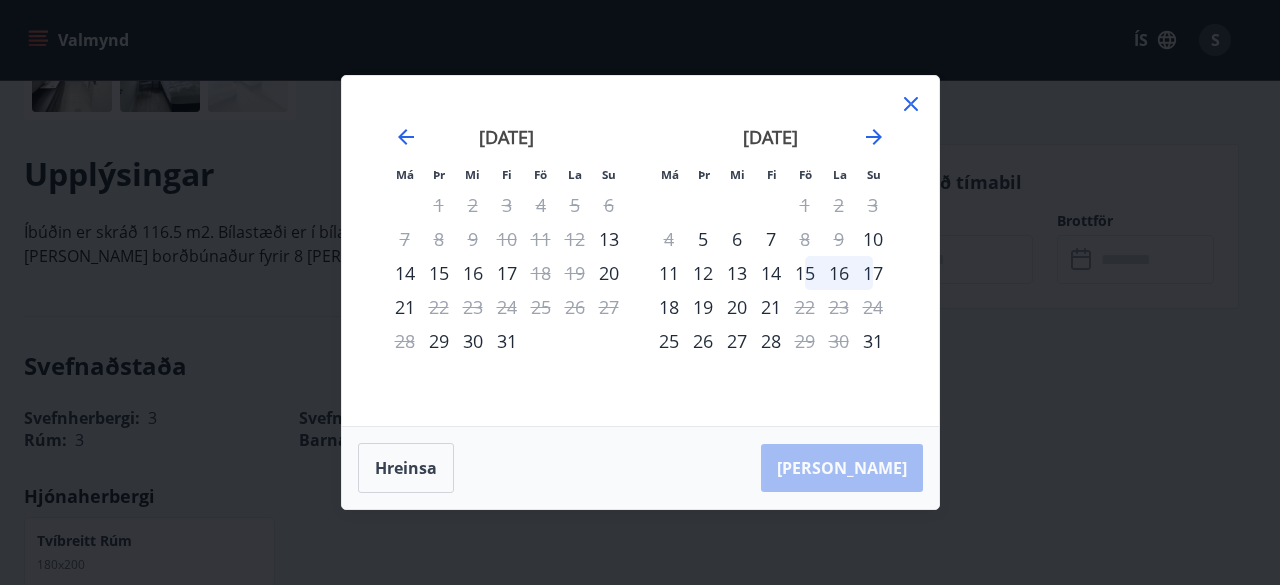 click 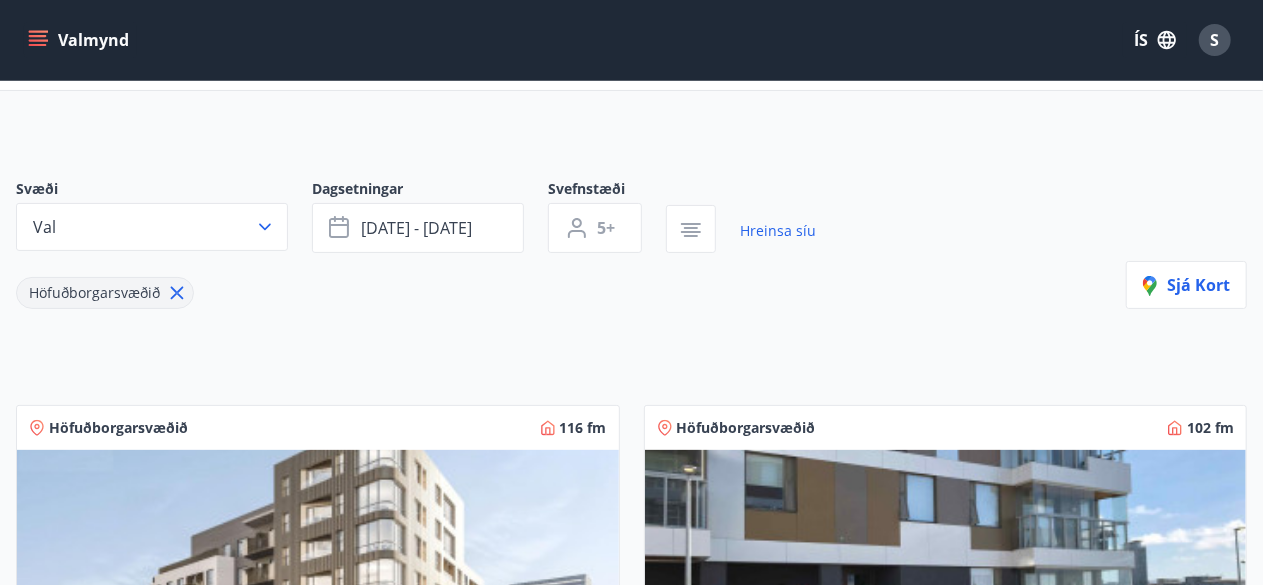 scroll, scrollTop: 46, scrollLeft: 0, axis: vertical 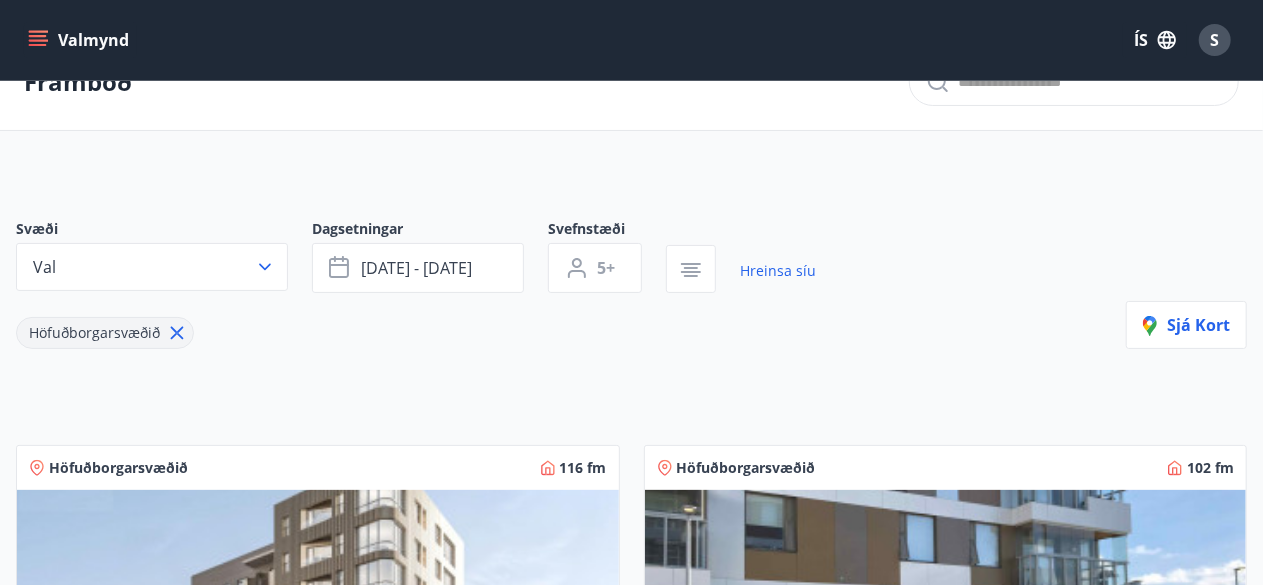 click 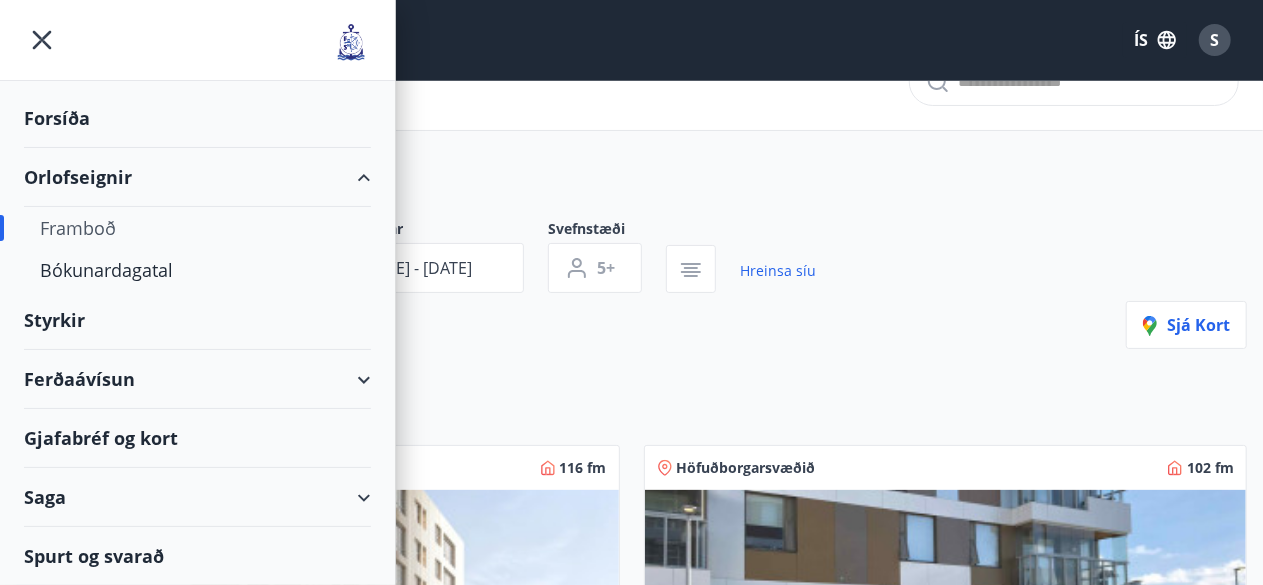 click on "Framboð" at bounding box center (197, 228) 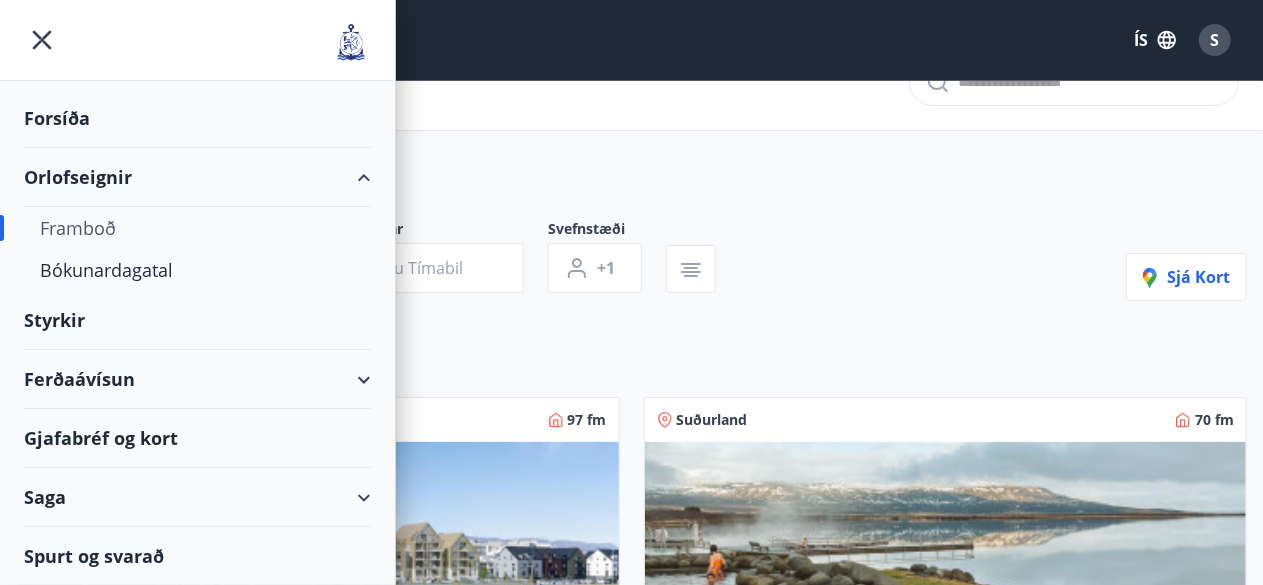 click on "Framboð" at bounding box center [197, 228] 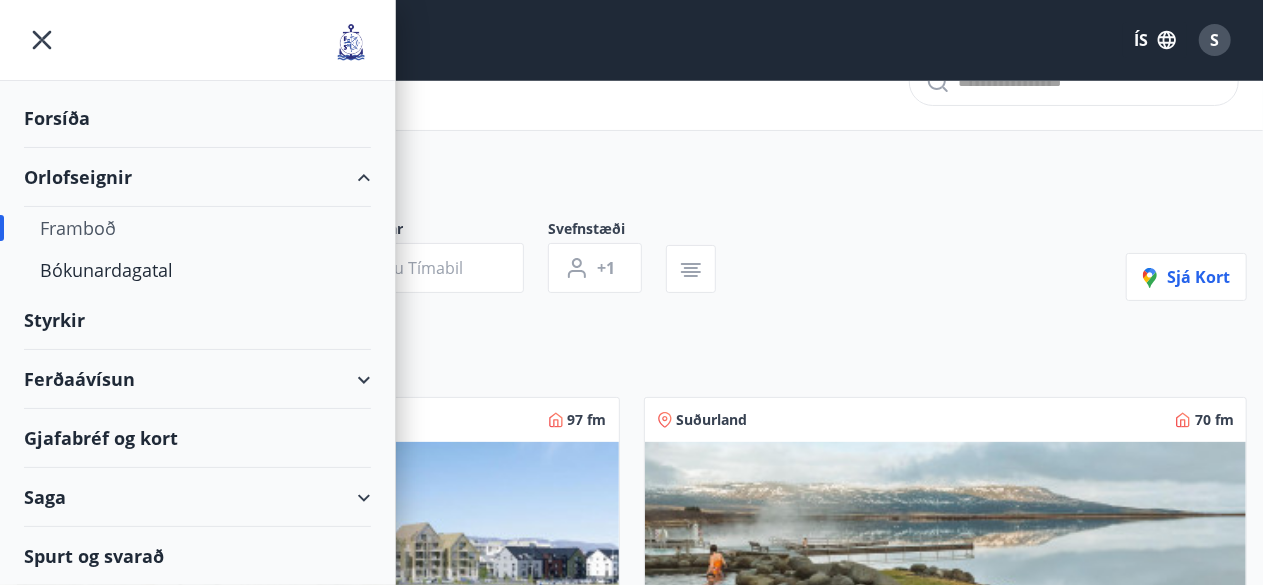 click on "Framboð" at bounding box center (197, 228) 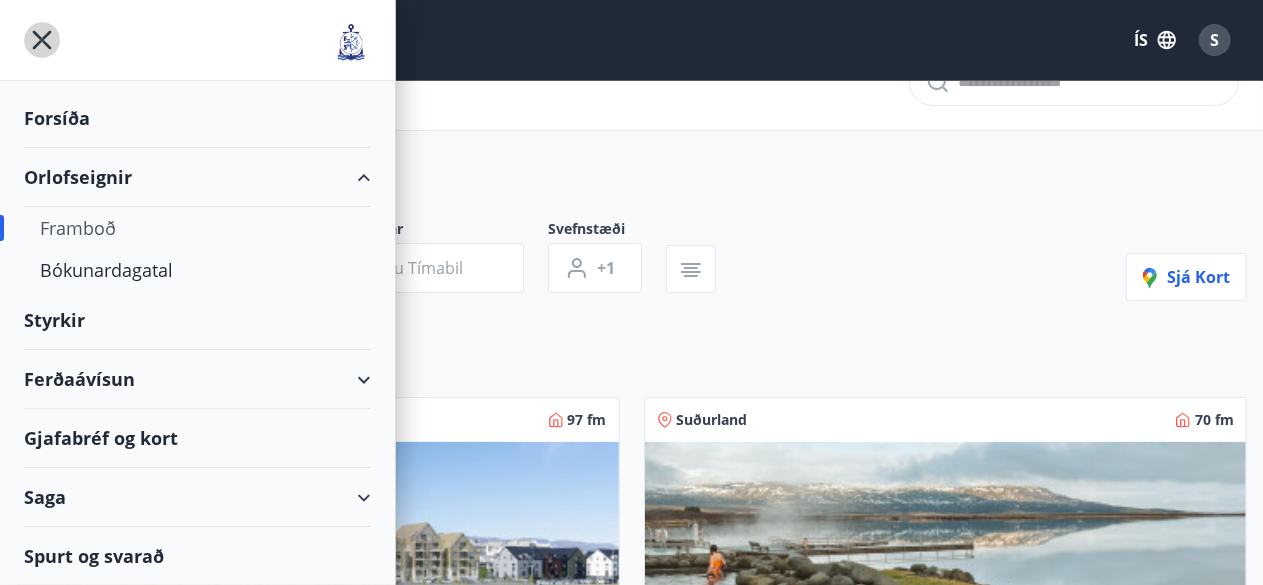 click 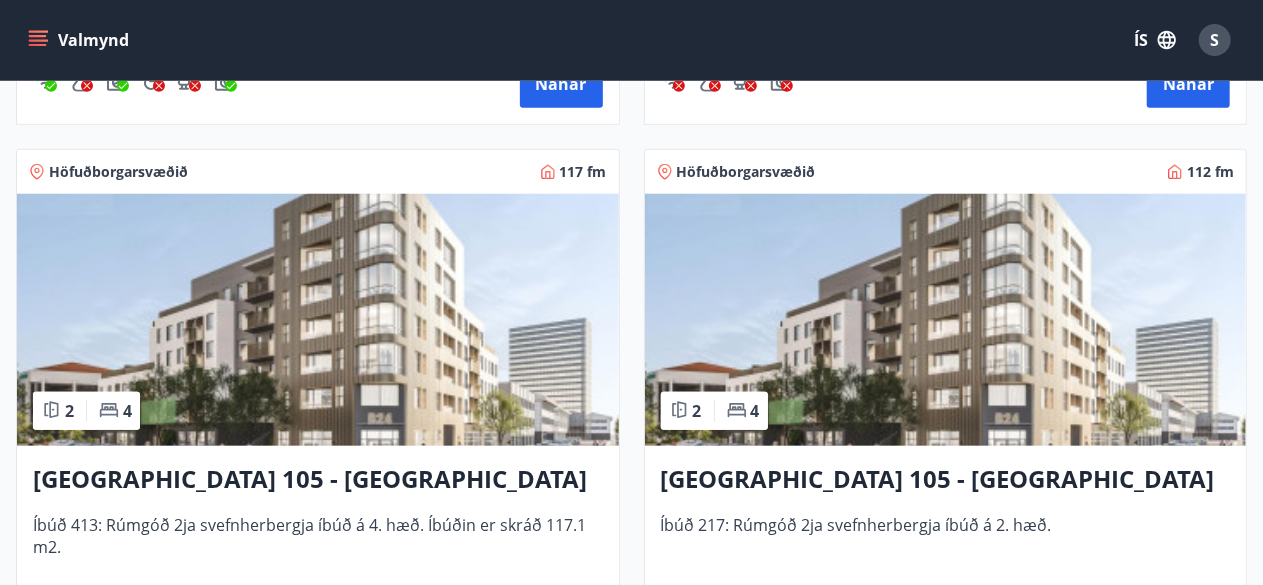 scroll, scrollTop: 1046, scrollLeft: 0, axis: vertical 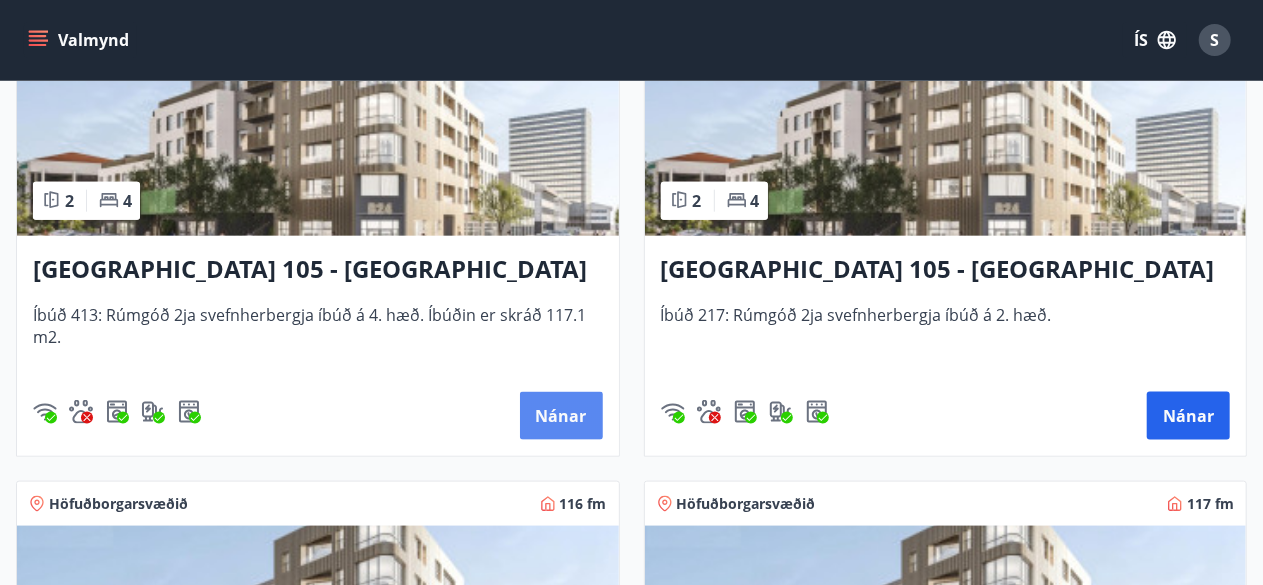 click on "Nánar" at bounding box center [561, 416] 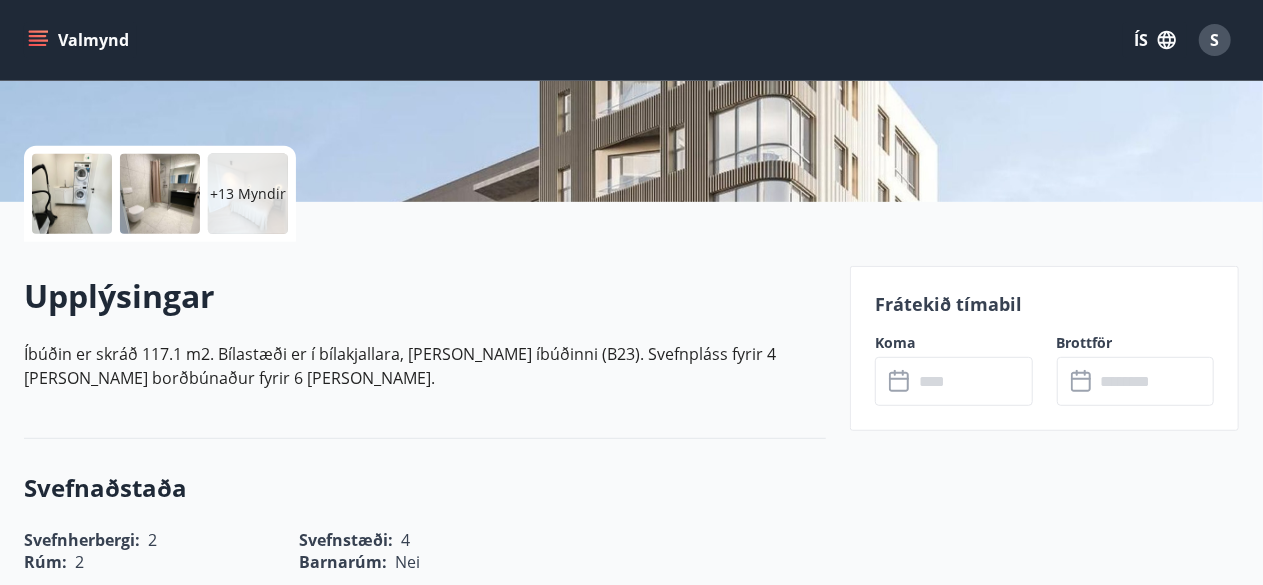 scroll, scrollTop: 440, scrollLeft: 0, axis: vertical 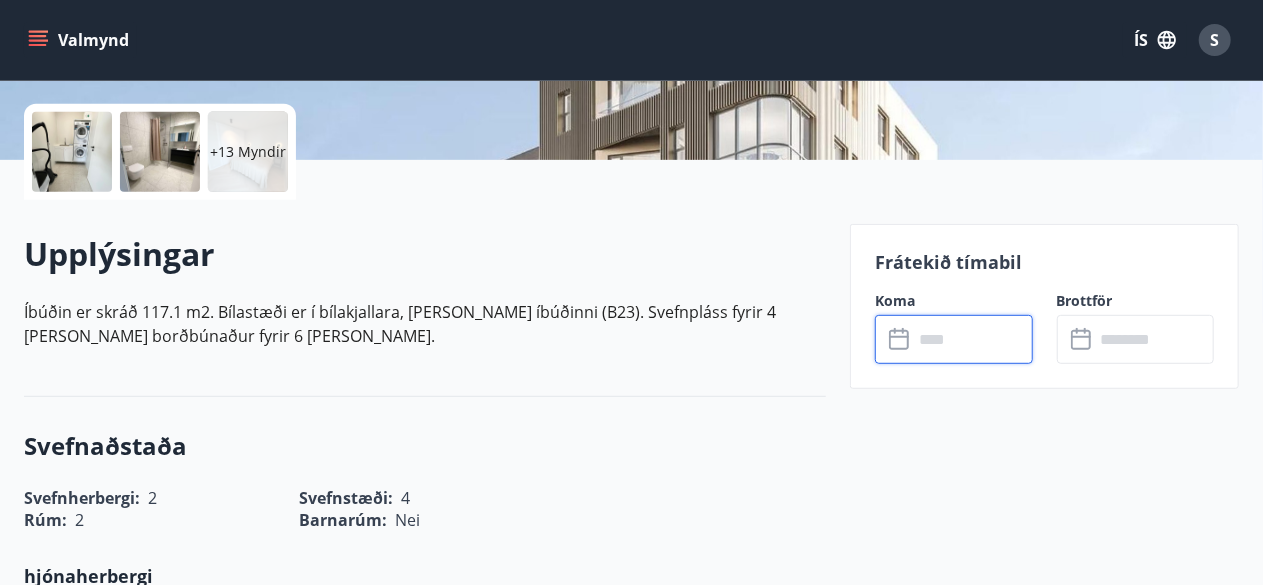 click at bounding box center (973, 339) 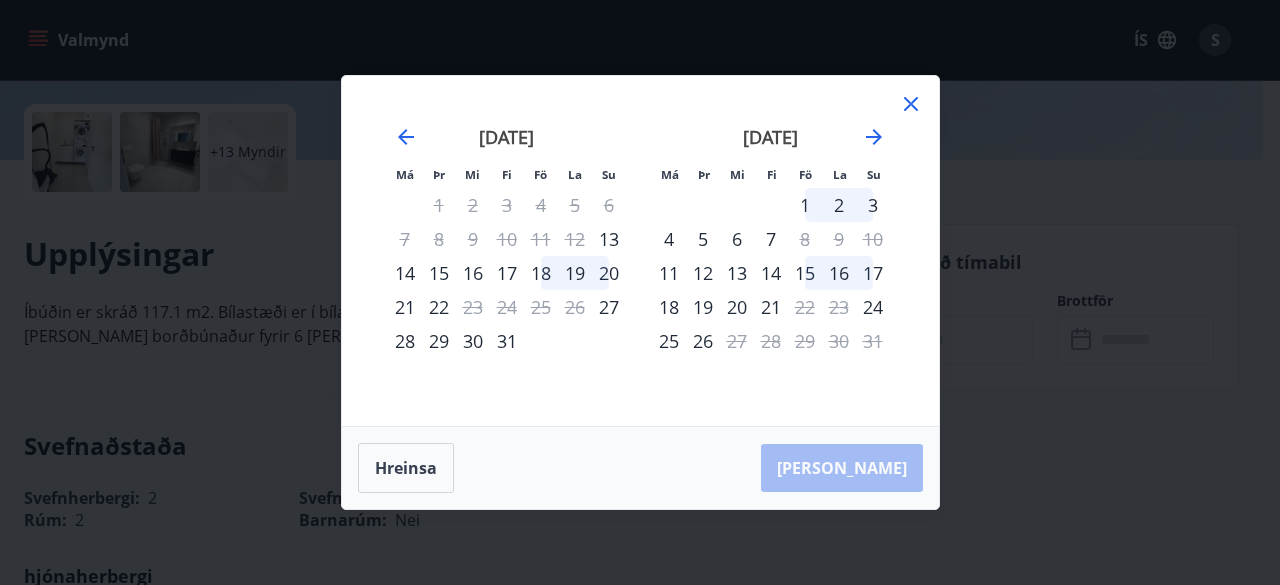 click 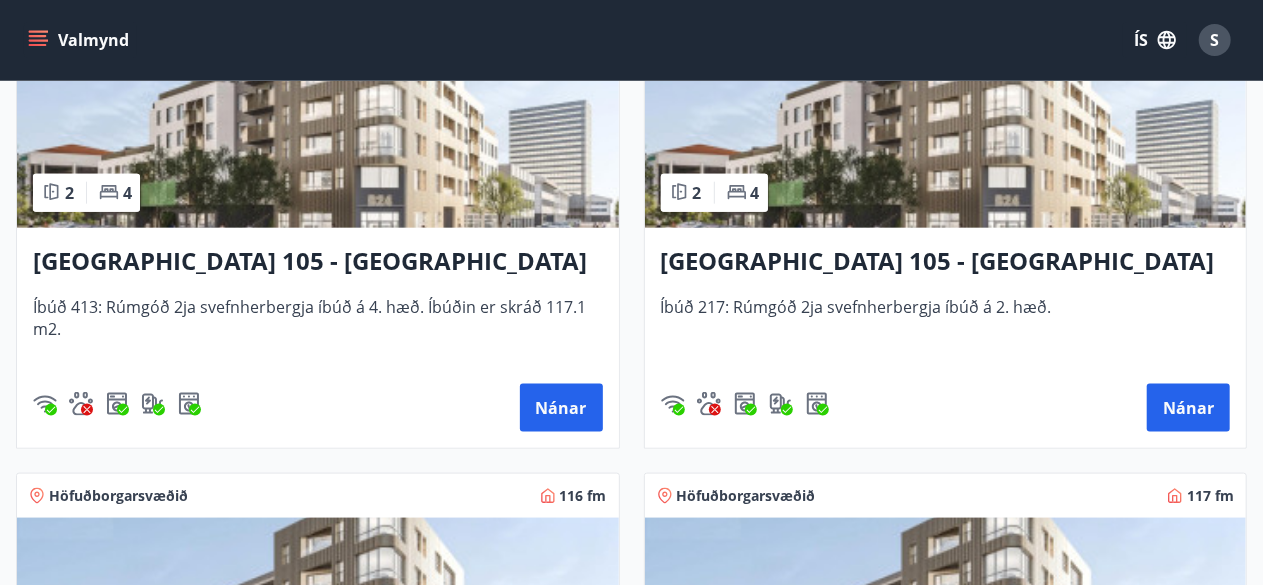 scroll, scrollTop: 1080, scrollLeft: 0, axis: vertical 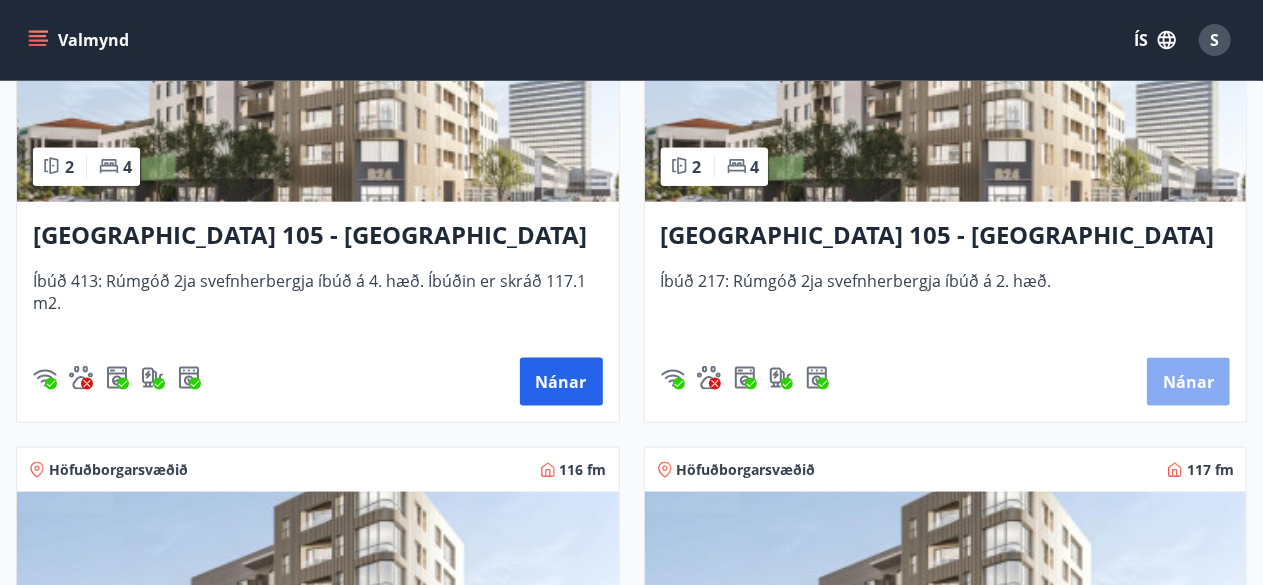 click on "Nánar" at bounding box center [1188, 382] 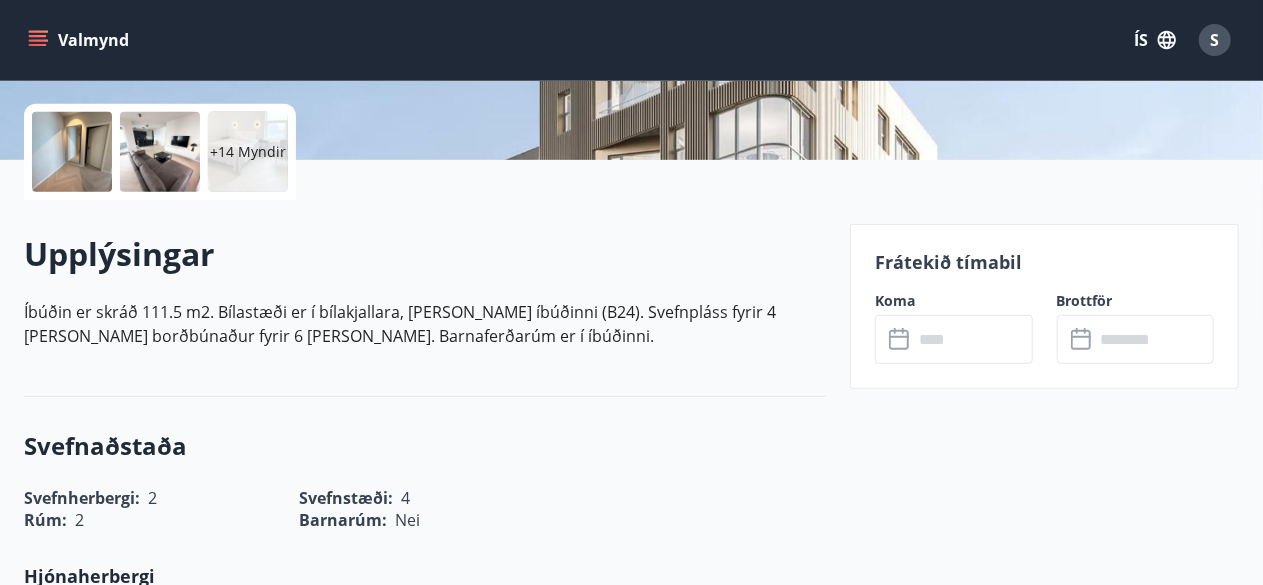 scroll, scrollTop: 480, scrollLeft: 0, axis: vertical 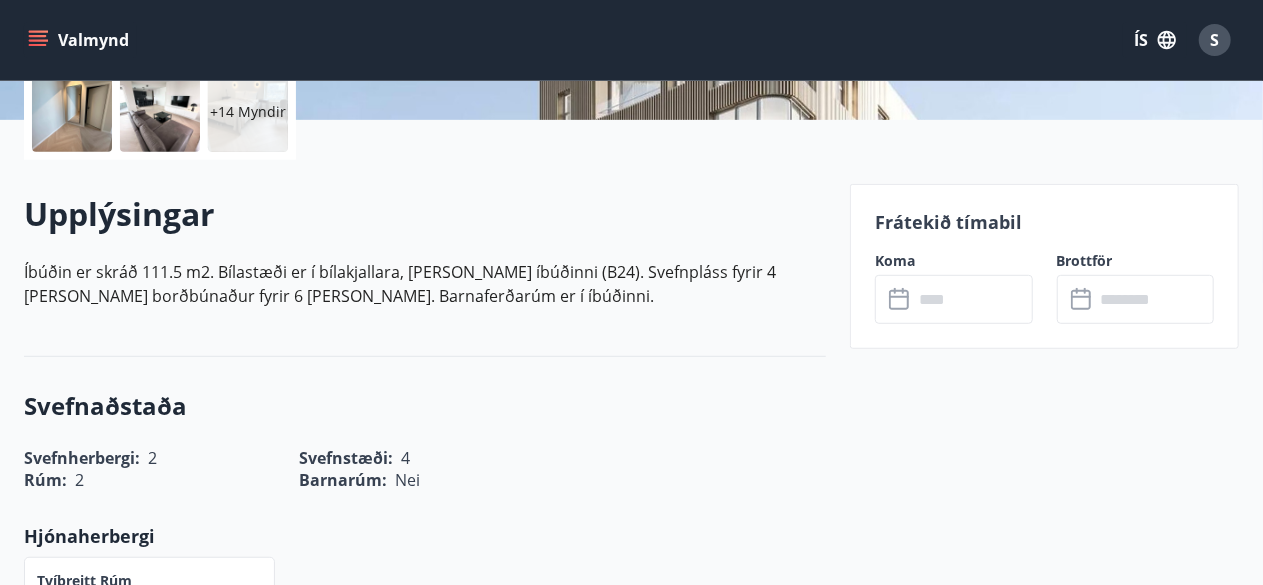 click at bounding box center (973, 299) 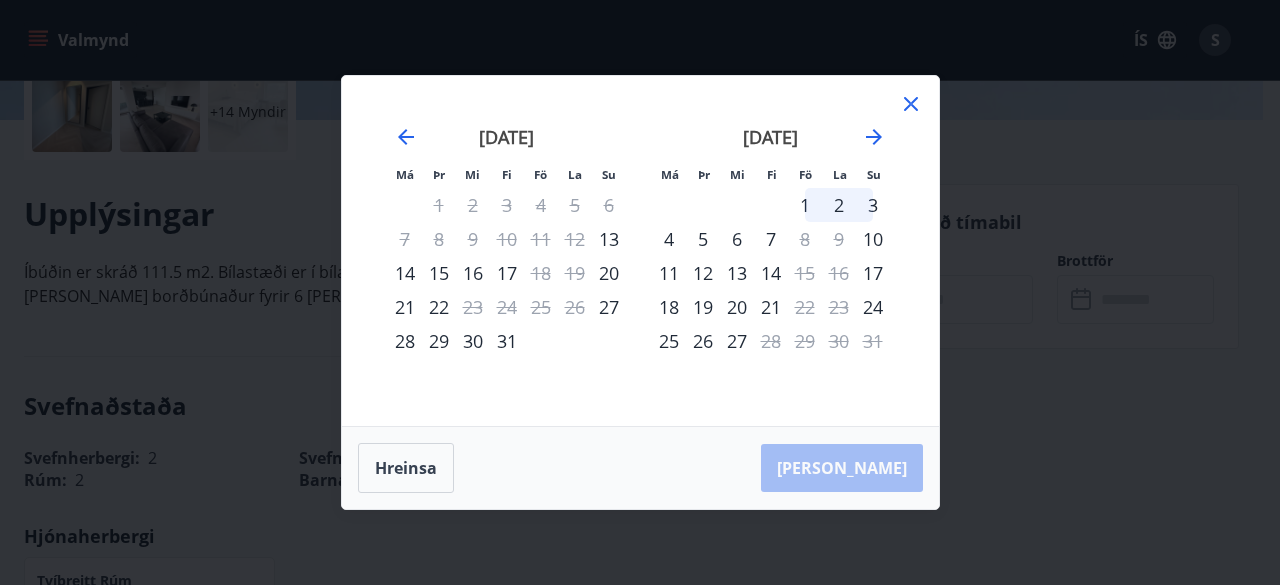 click 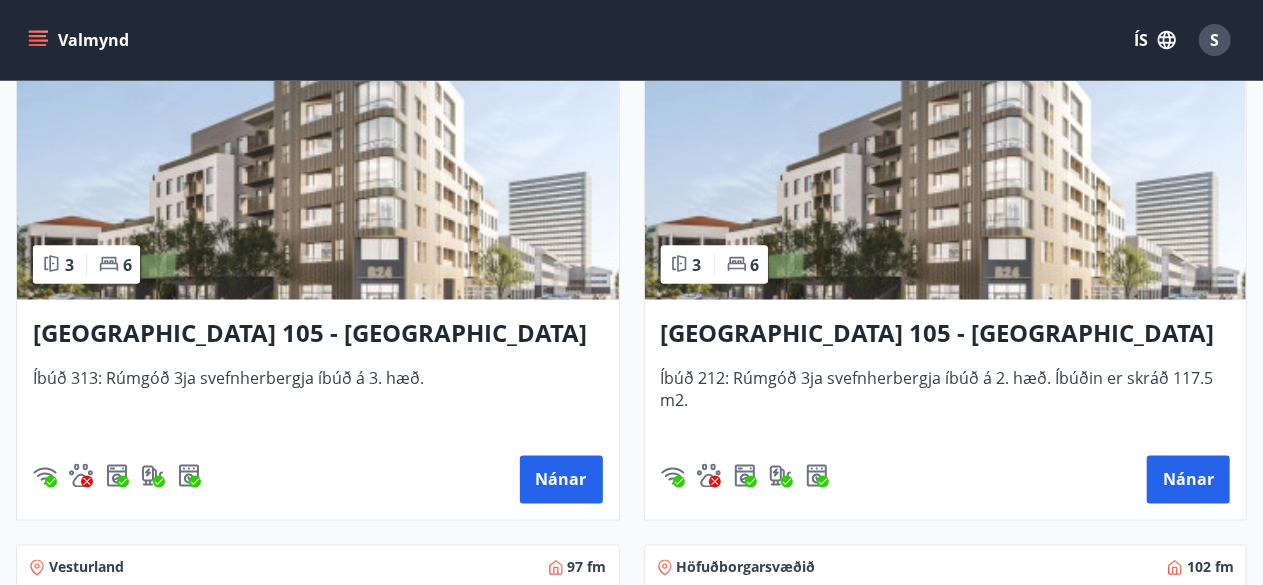 scroll, scrollTop: 1600, scrollLeft: 0, axis: vertical 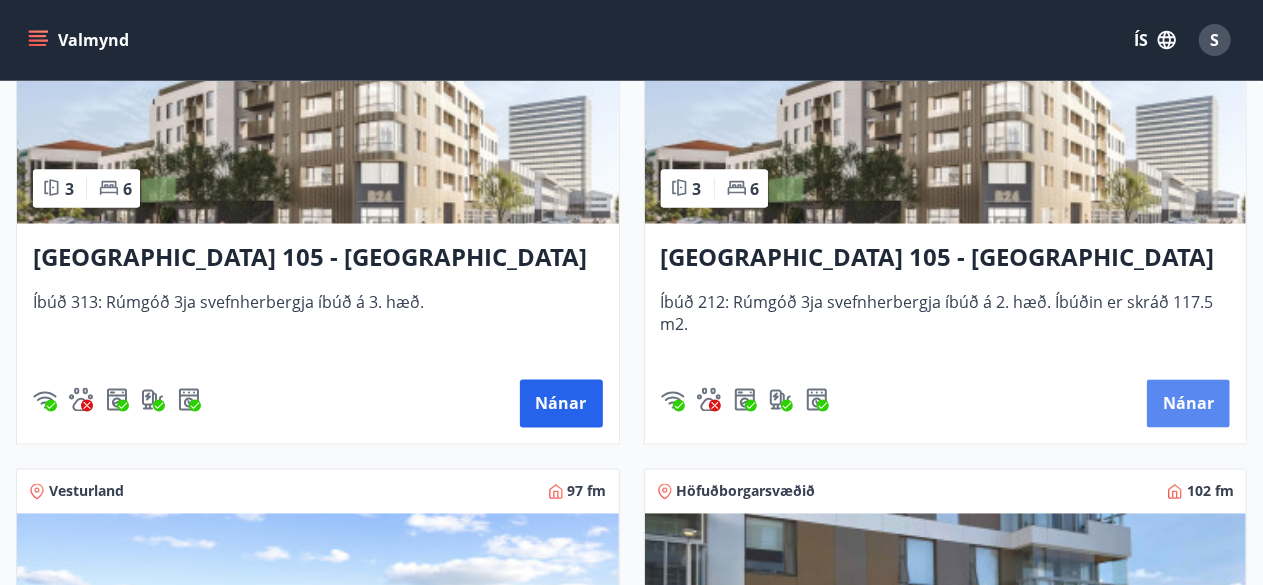 click on "Nánar" at bounding box center [1188, 404] 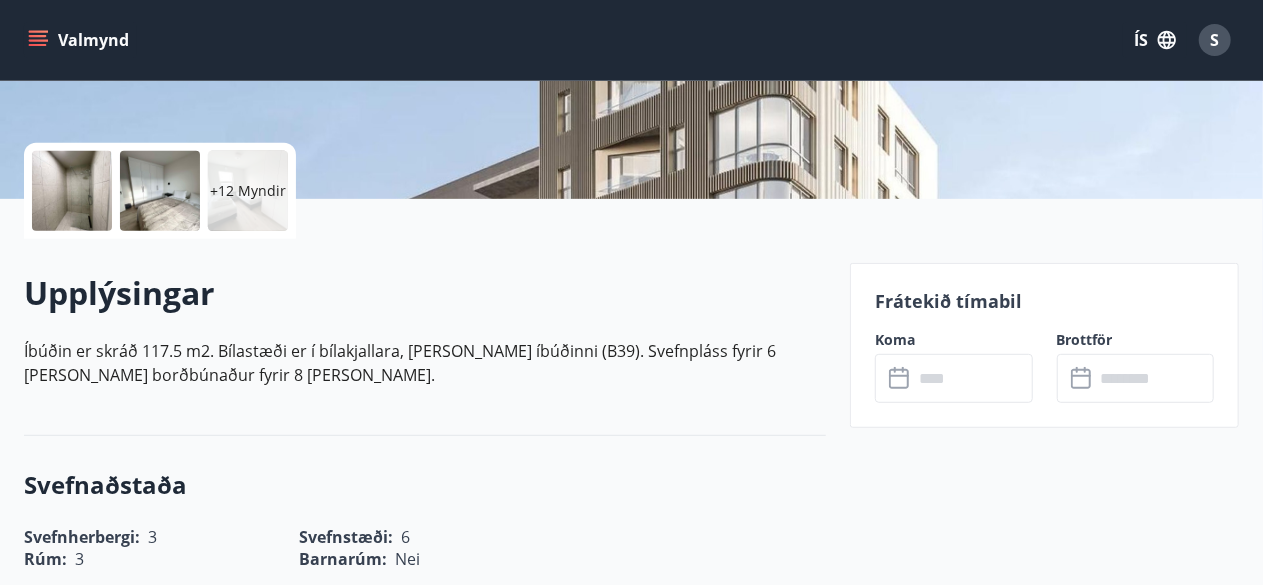 scroll, scrollTop: 480, scrollLeft: 0, axis: vertical 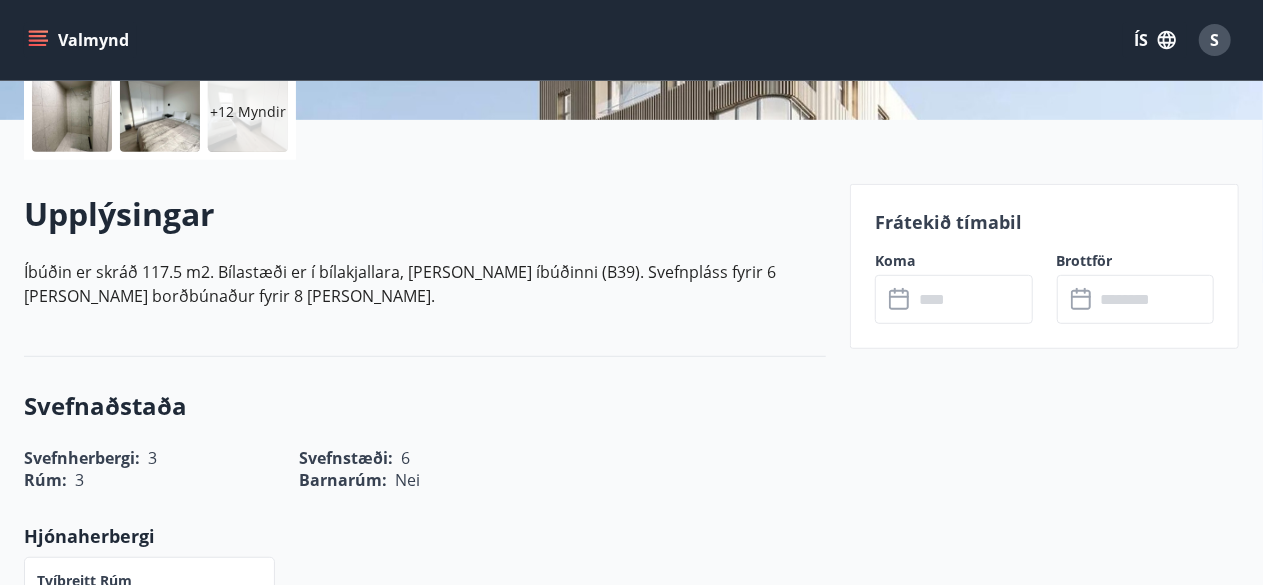 click at bounding box center [973, 299] 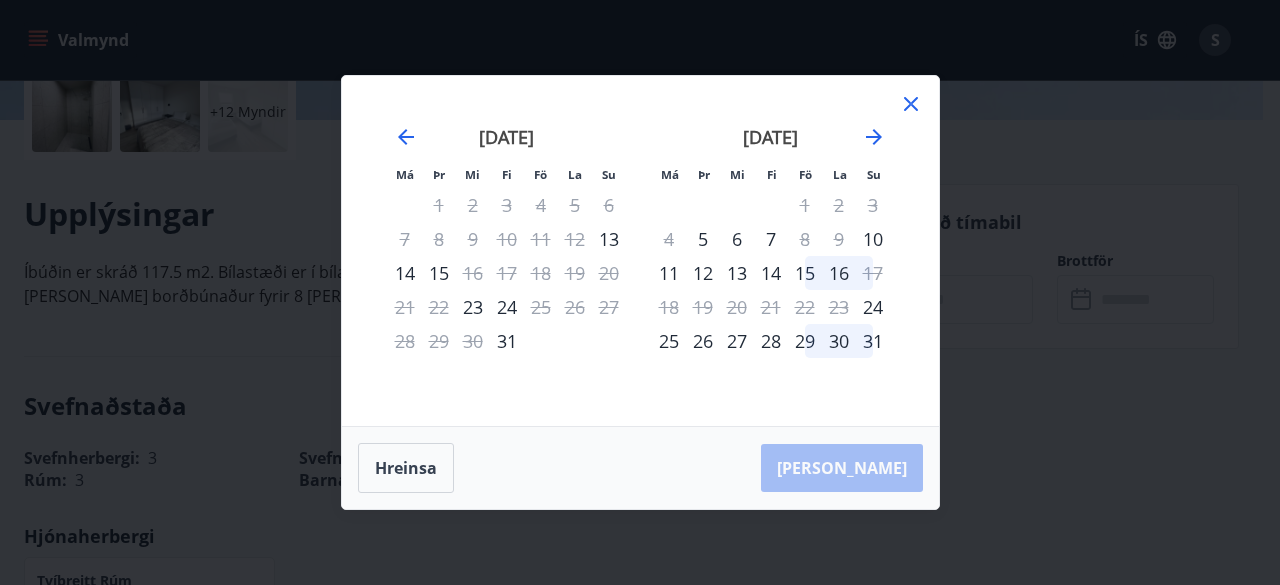 click 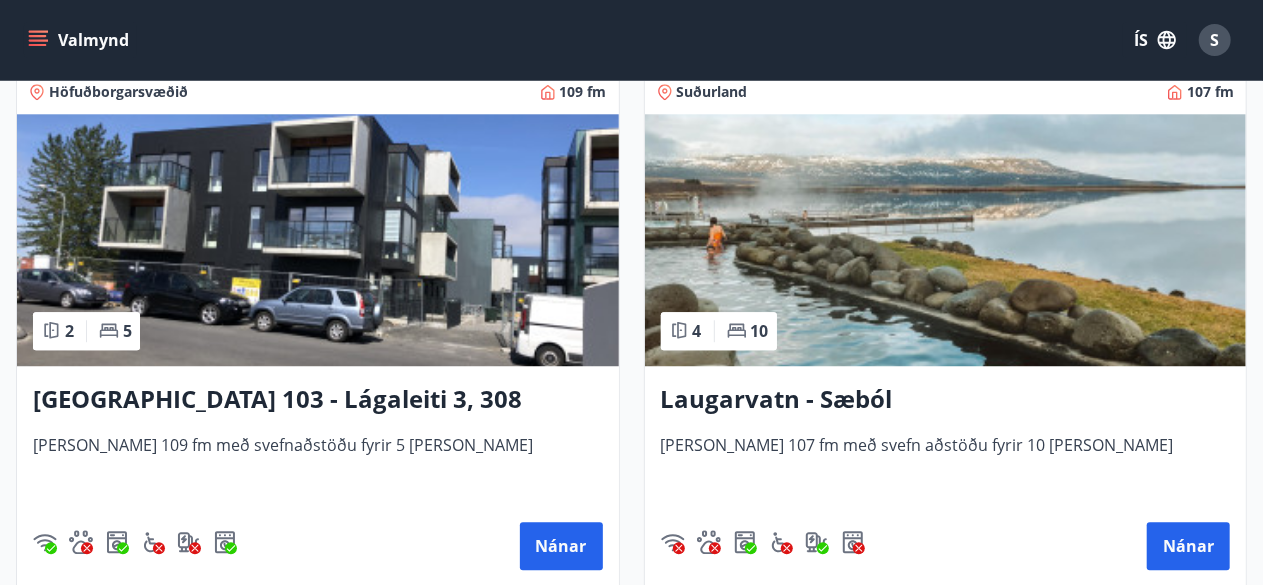 scroll, scrollTop: 2553, scrollLeft: 0, axis: vertical 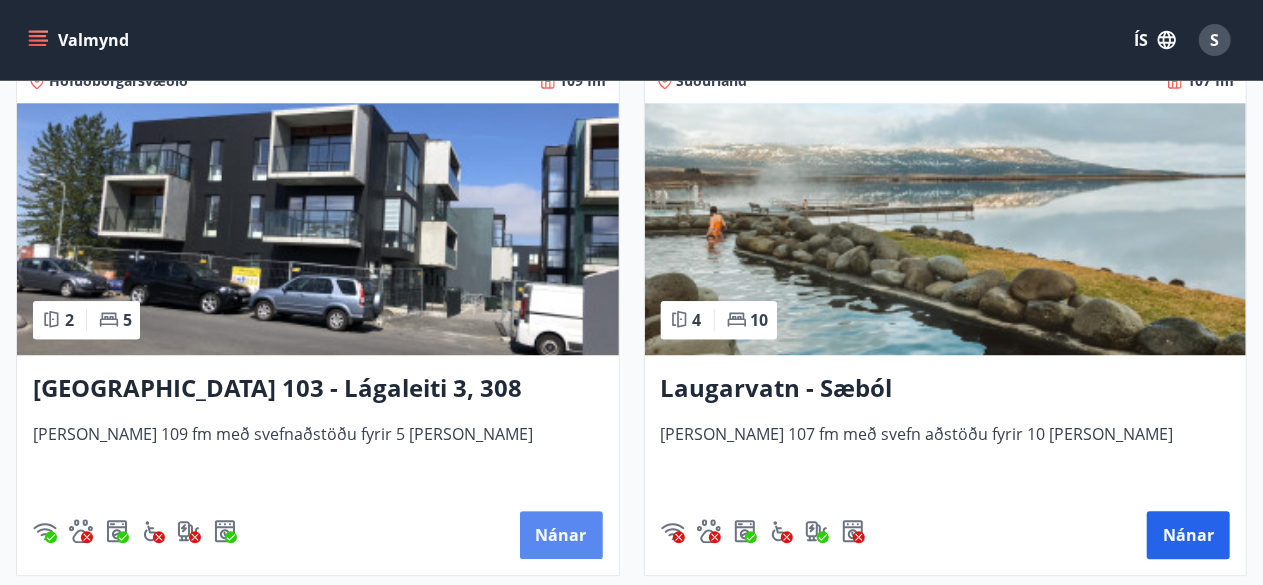 click on "Nánar" at bounding box center (561, 535) 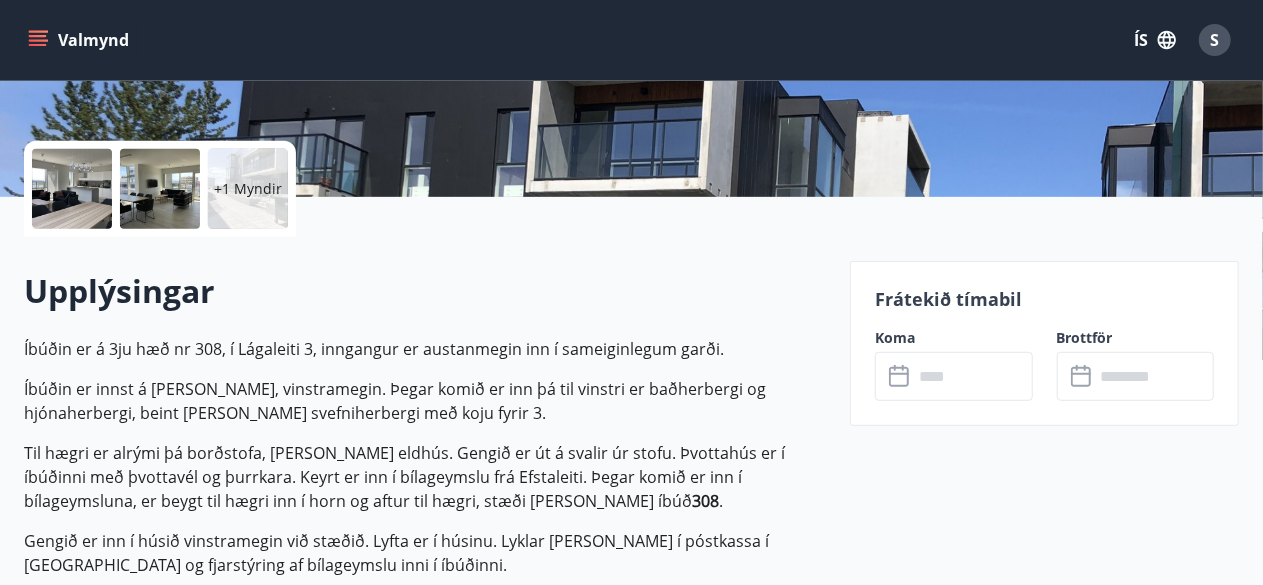scroll, scrollTop: 440, scrollLeft: 0, axis: vertical 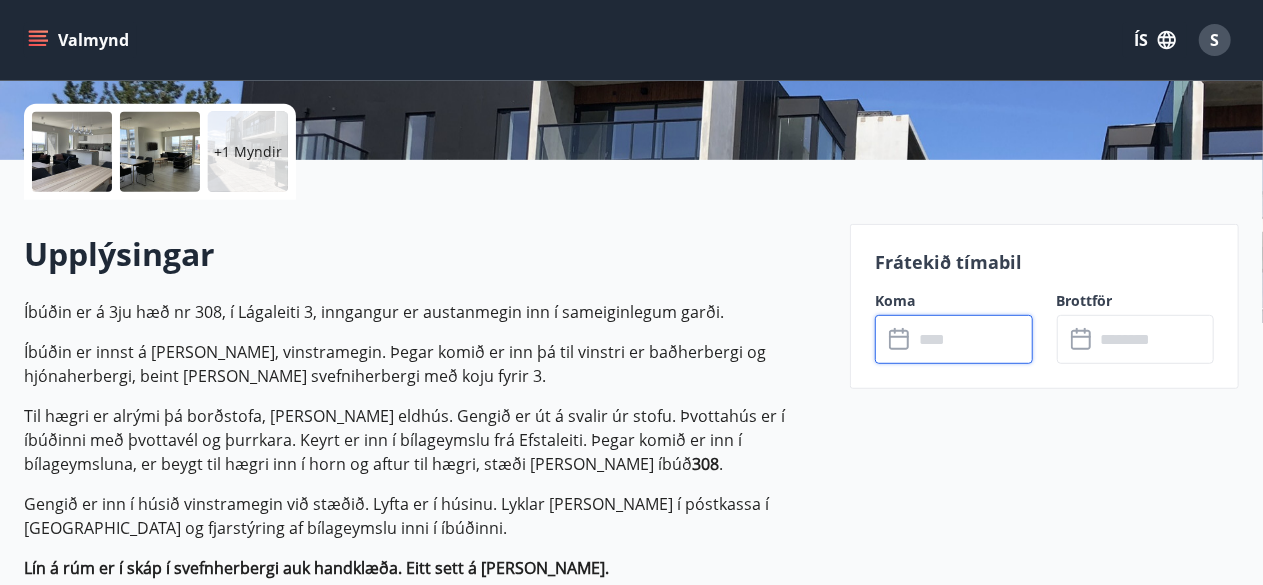 click at bounding box center [973, 339] 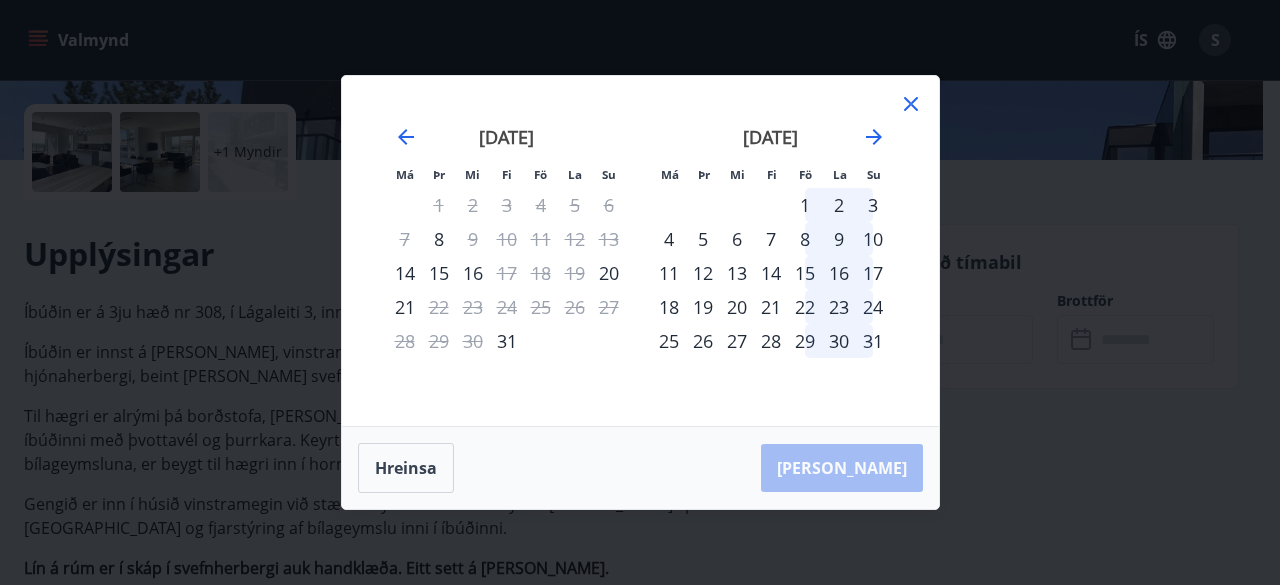 click on "23" at bounding box center (839, 307) 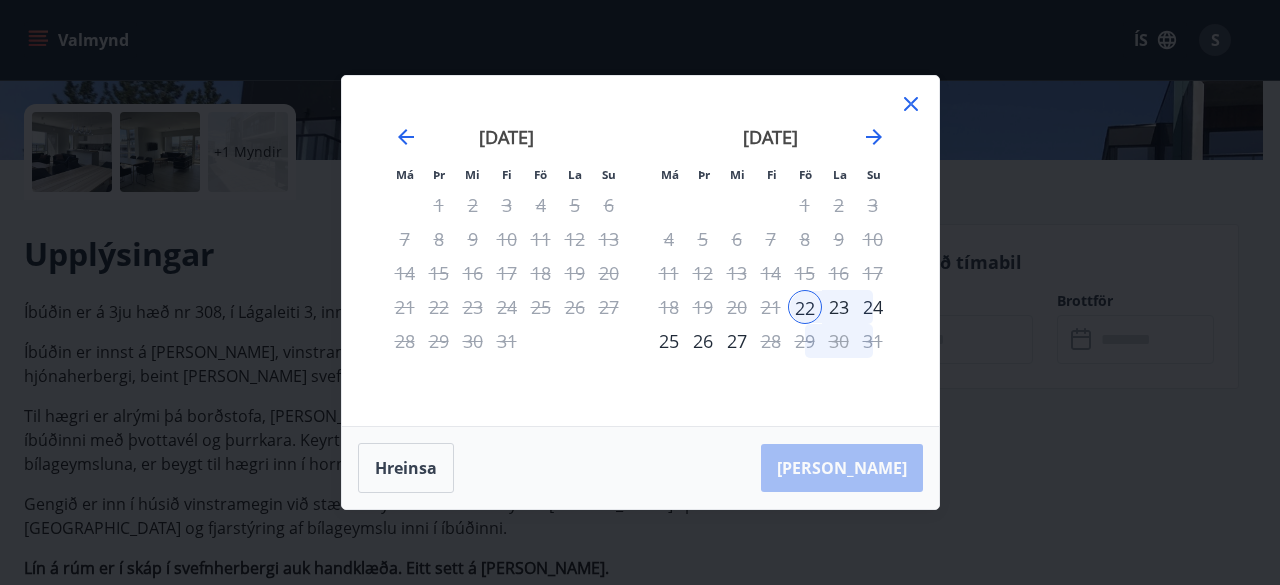 click on "22" at bounding box center (805, 307) 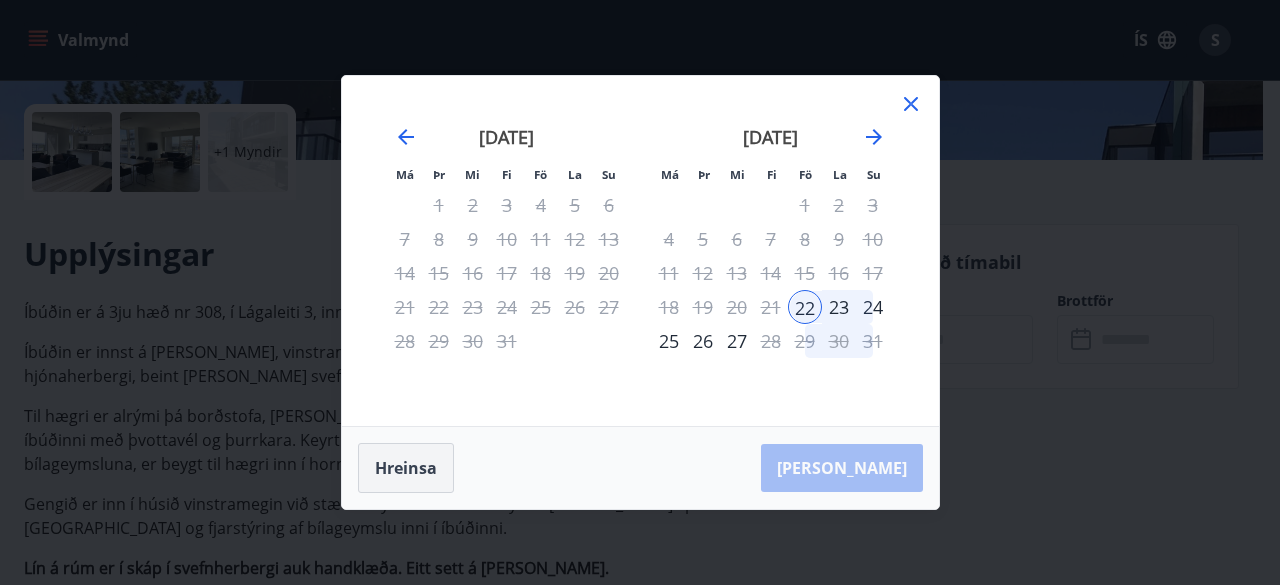 click on "Hreinsa" at bounding box center (406, 468) 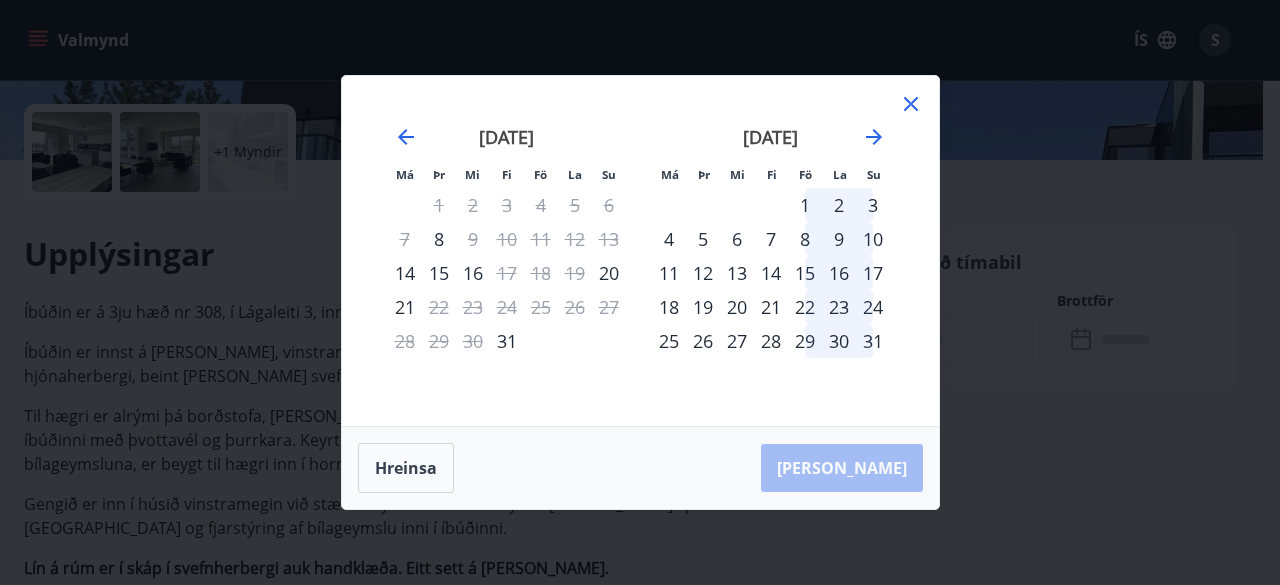 click on "22" at bounding box center (805, 307) 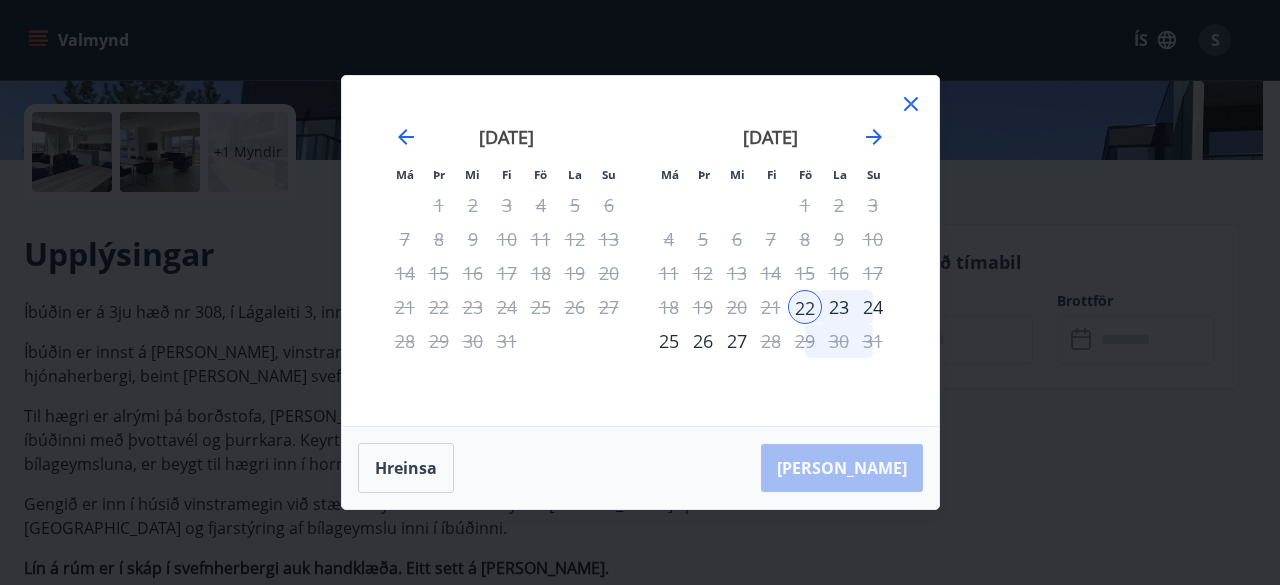 click on "[PERSON_NAME]" at bounding box center [640, 468] 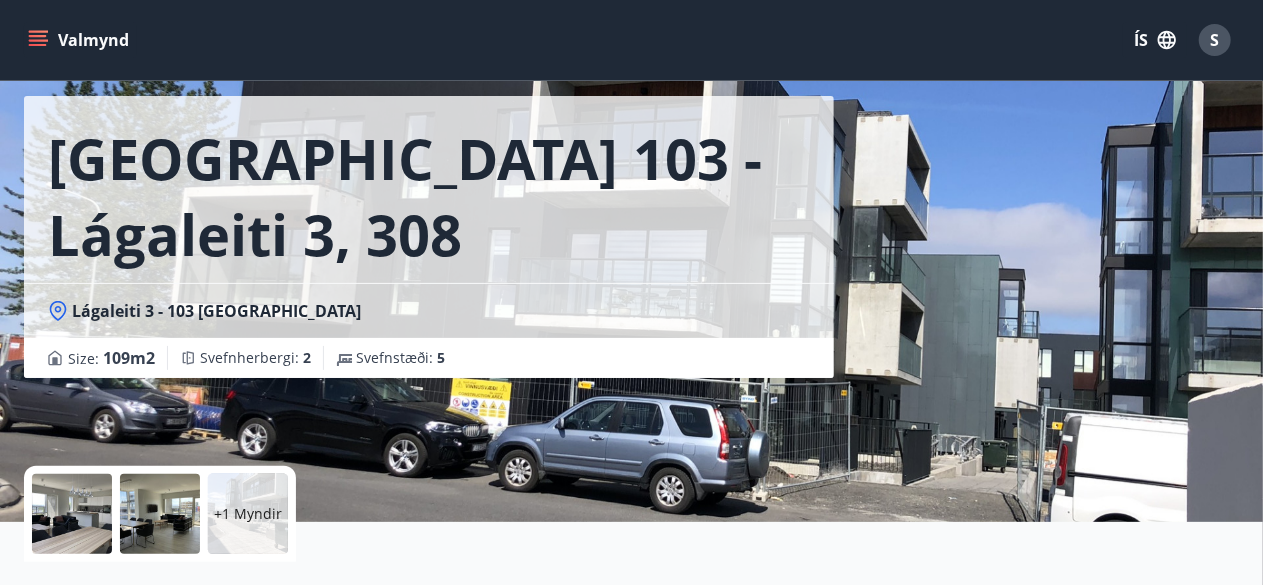 scroll, scrollTop: 0, scrollLeft: 0, axis: both 